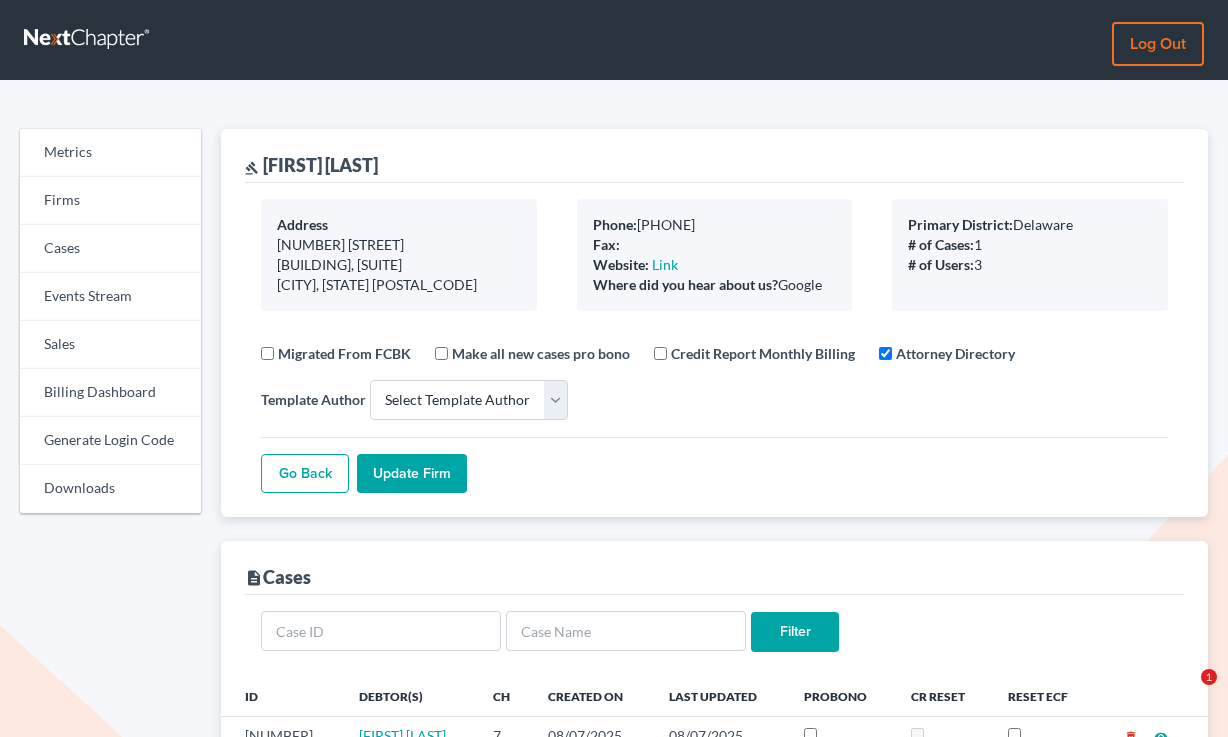 select 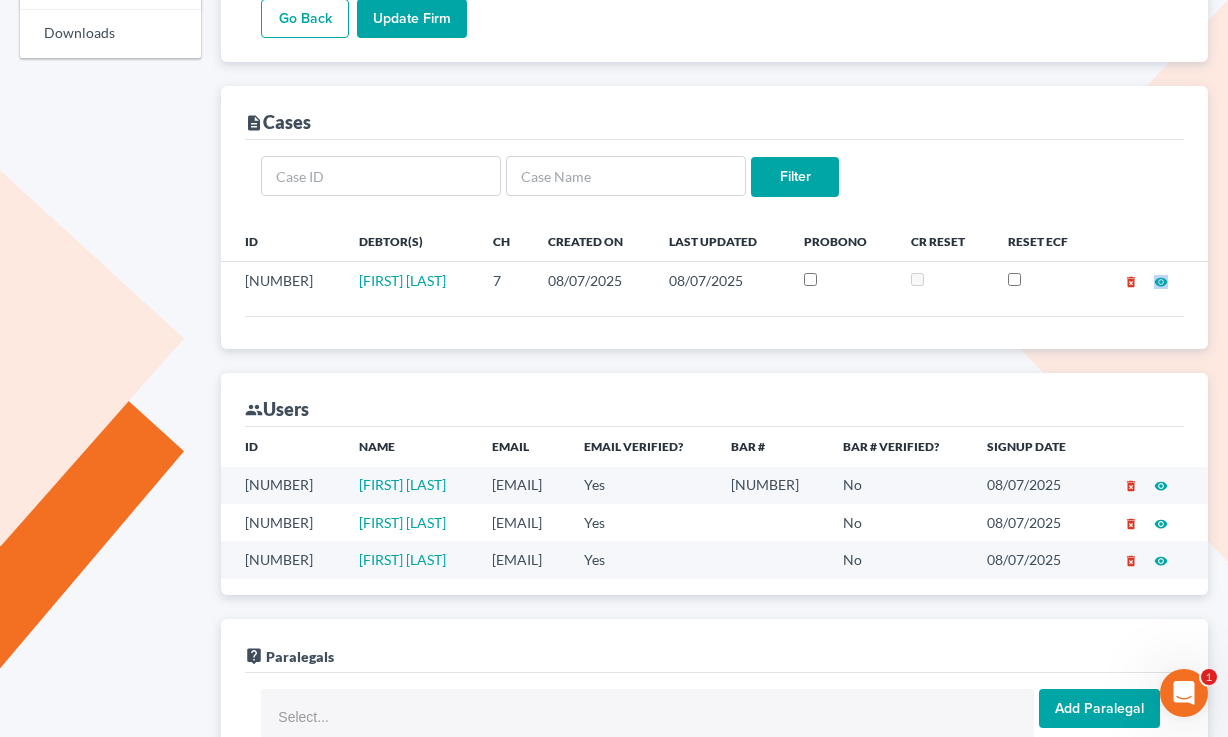 scroll, scrollTop: 0, scrollLeft: 0, axis: both 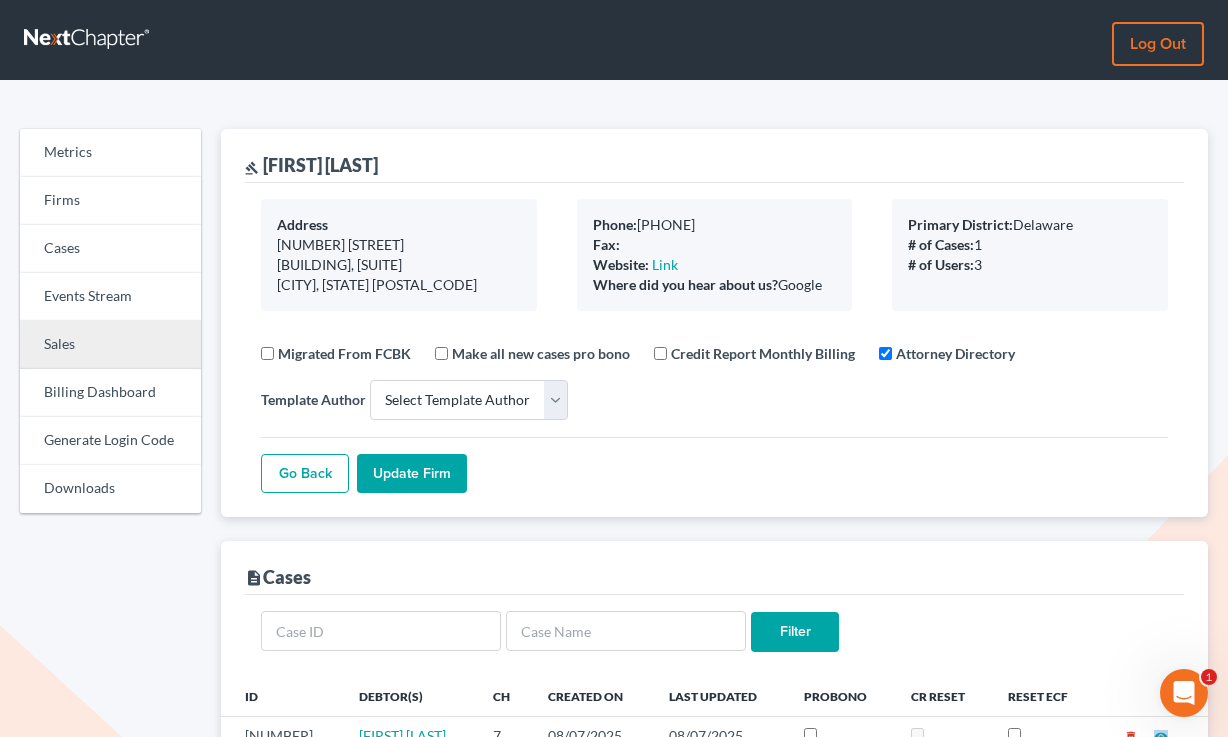 click on "Sales" at bounding box center [110, 345] 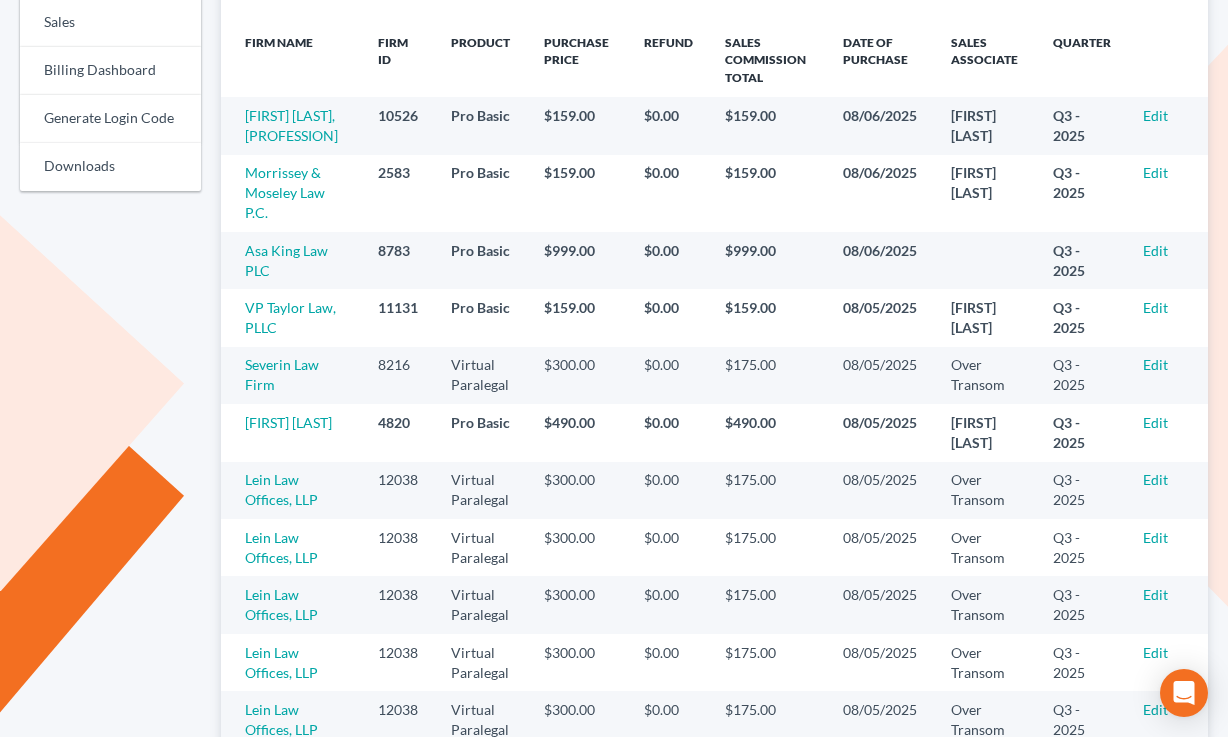 scroll, scrollTop: 394, scrollLeft: 0, axis: vertical 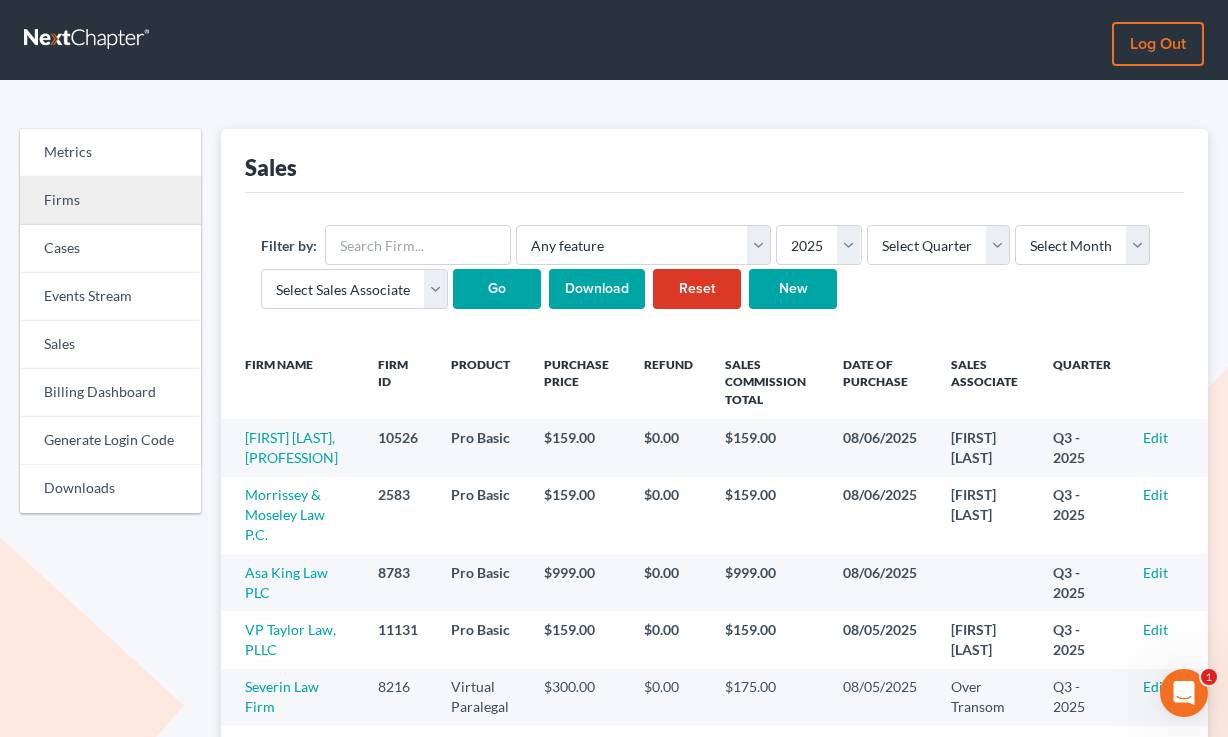 click on "Firms" at bounding box center [110, 201] 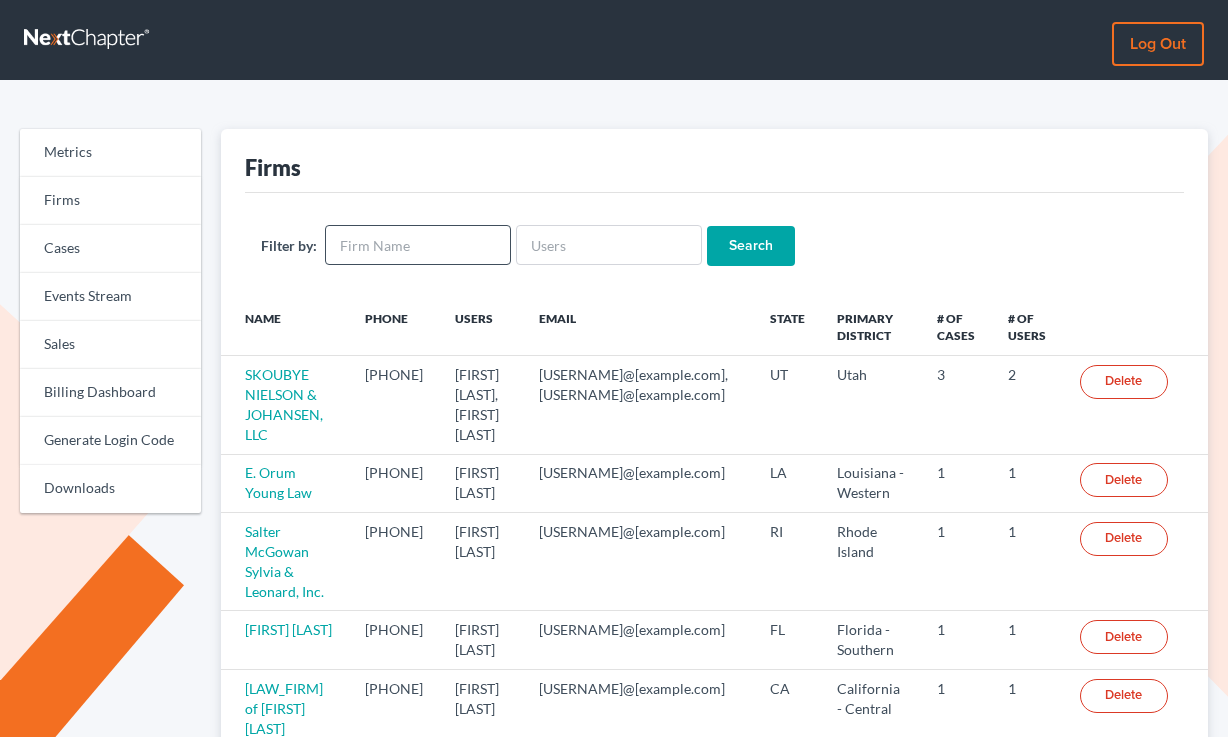 scroll, scrollTop: 0, scrollLeft: 0, axis: both 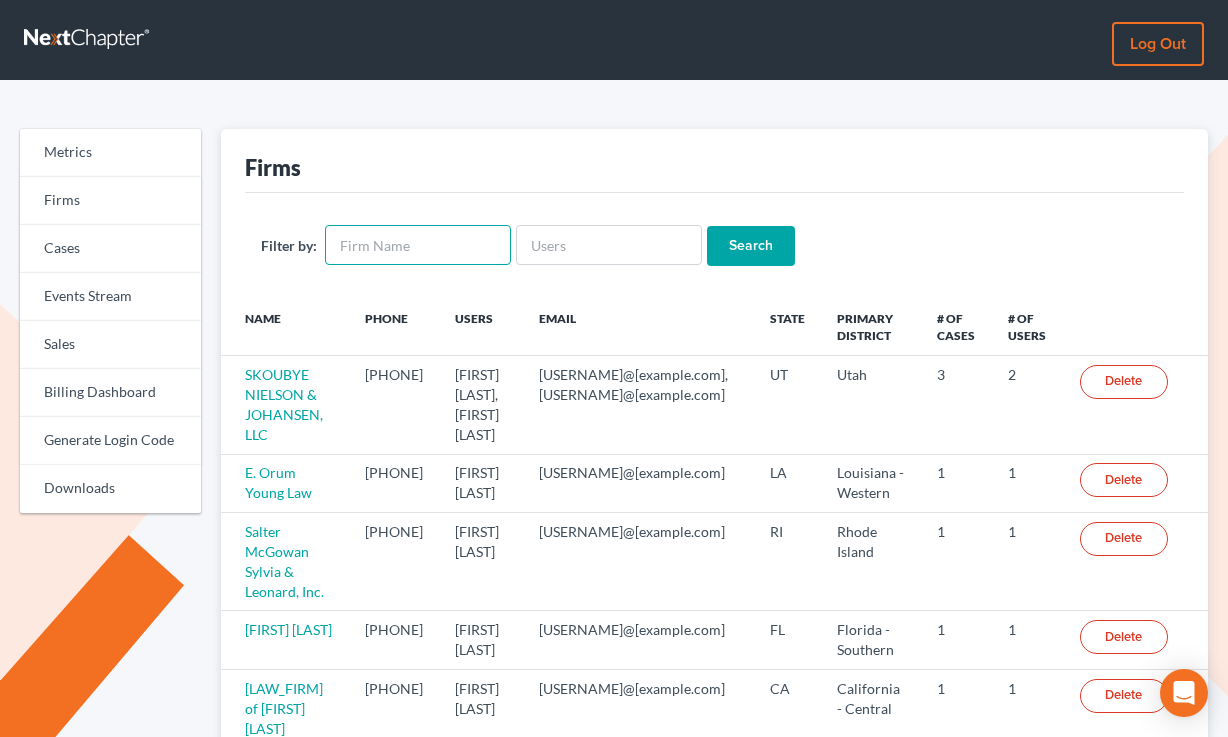 click at bounding box center (418, 245) 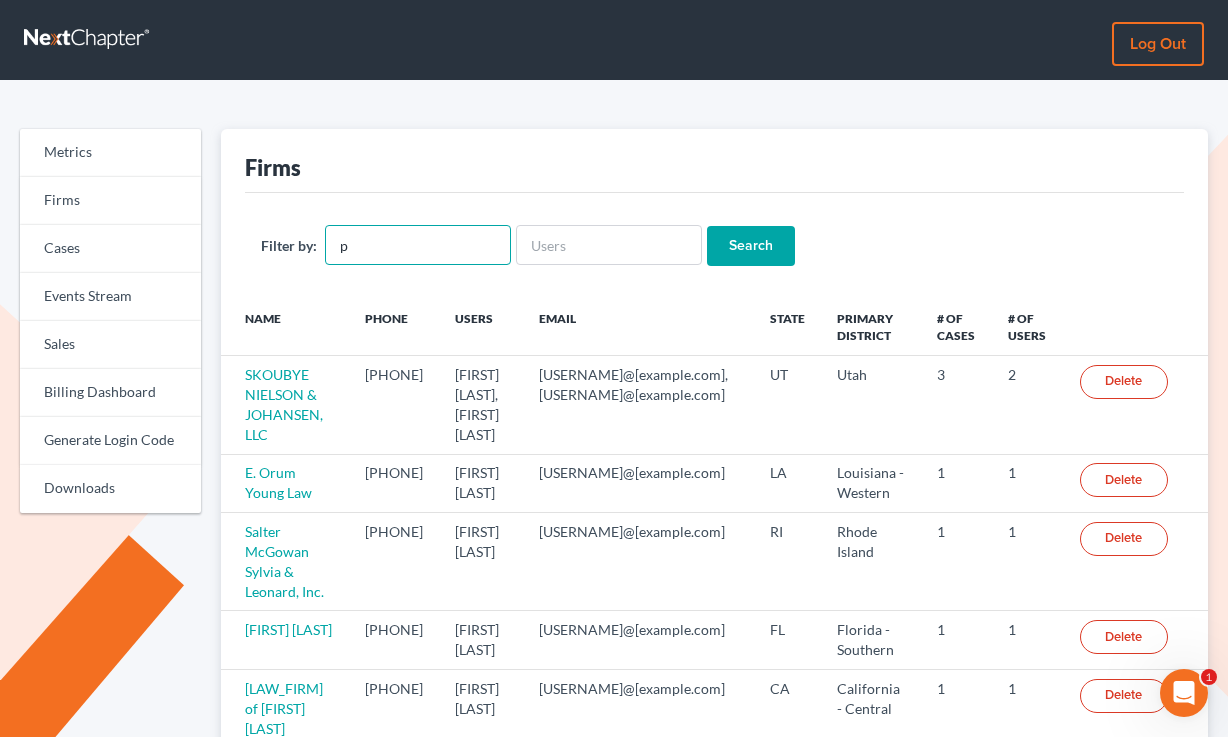 scroll, scrollTop: 0, scrollLeft: 0, axis: both 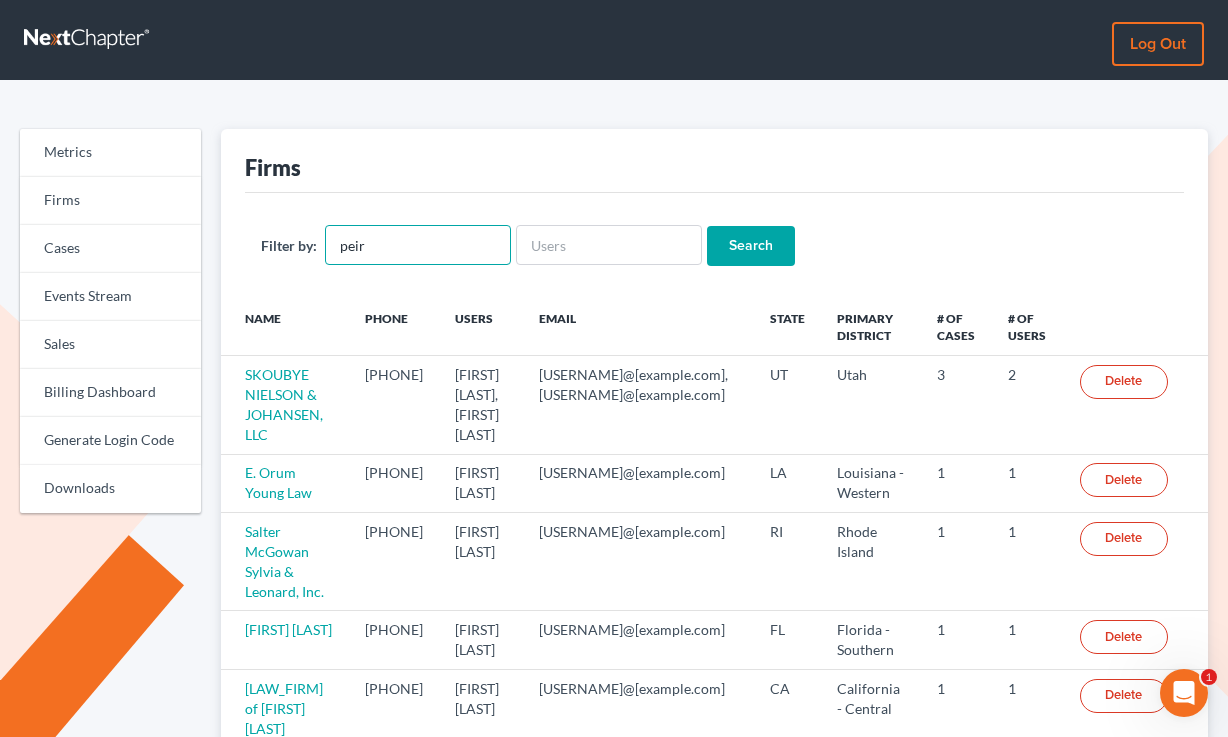 type on "peir" 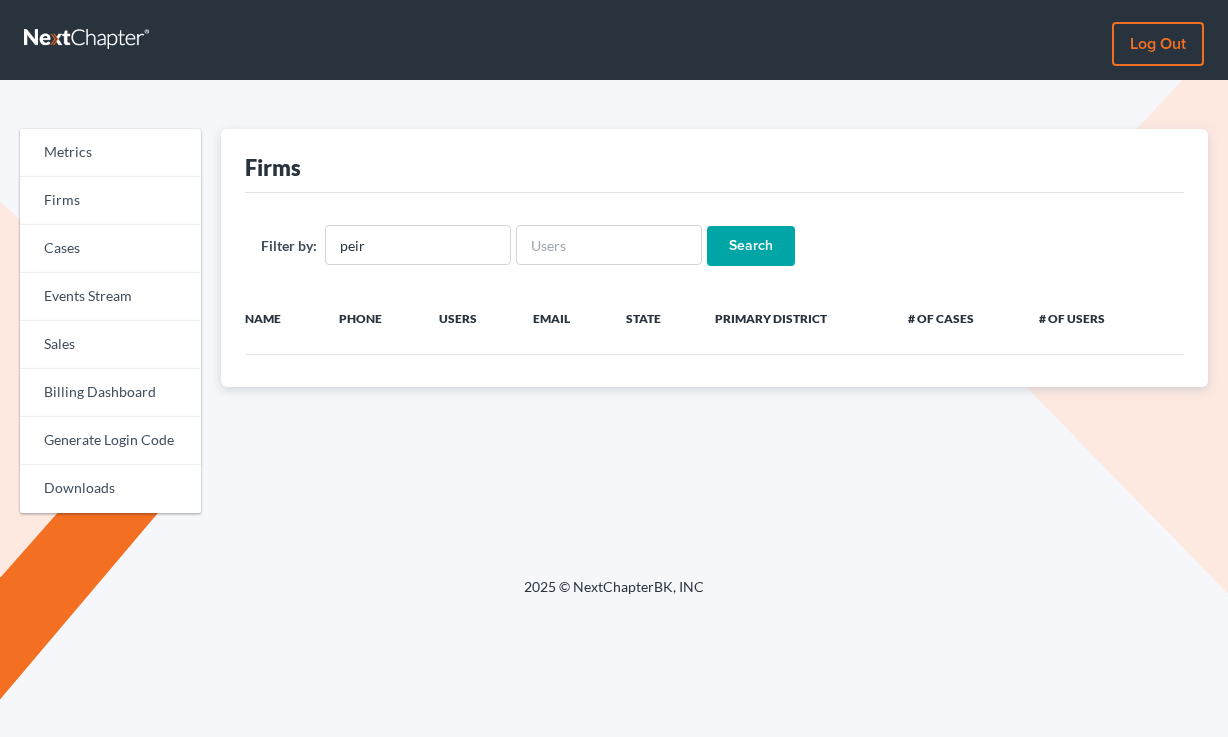 scroll, scrollTop: 0, scrollLeft: 0, axis: both 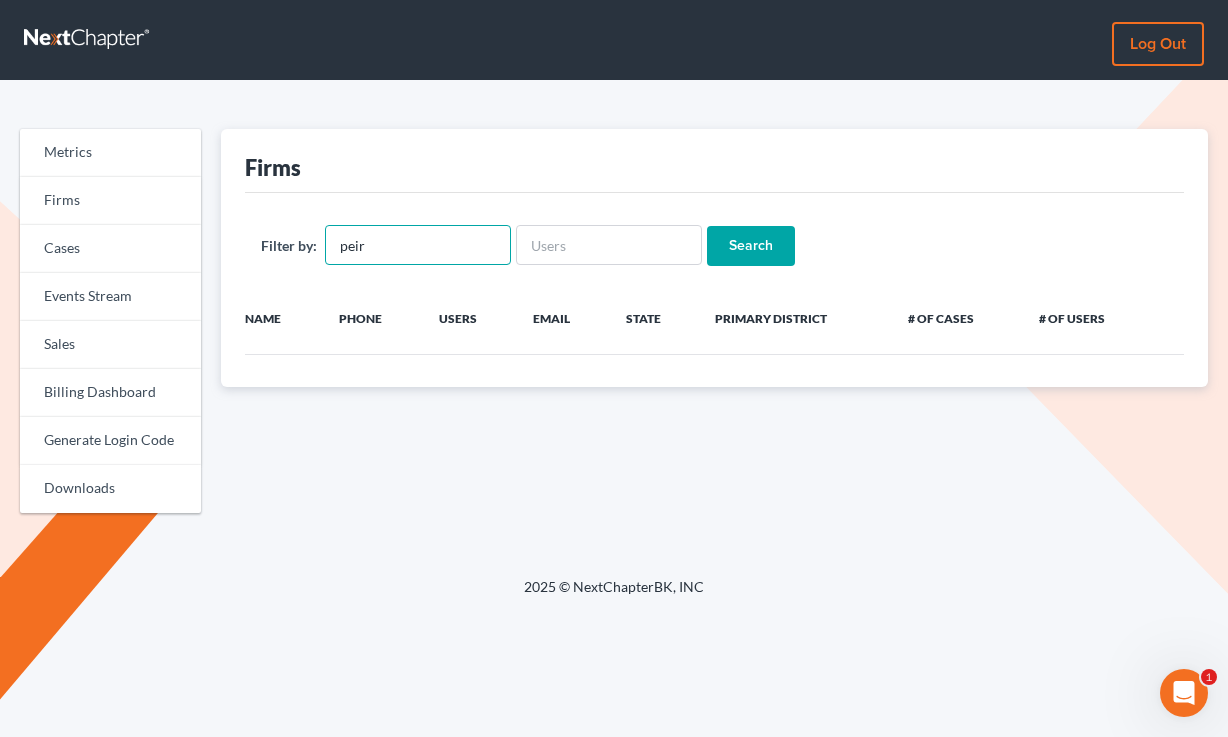 click on "peir" at bounding box center (418, 245) 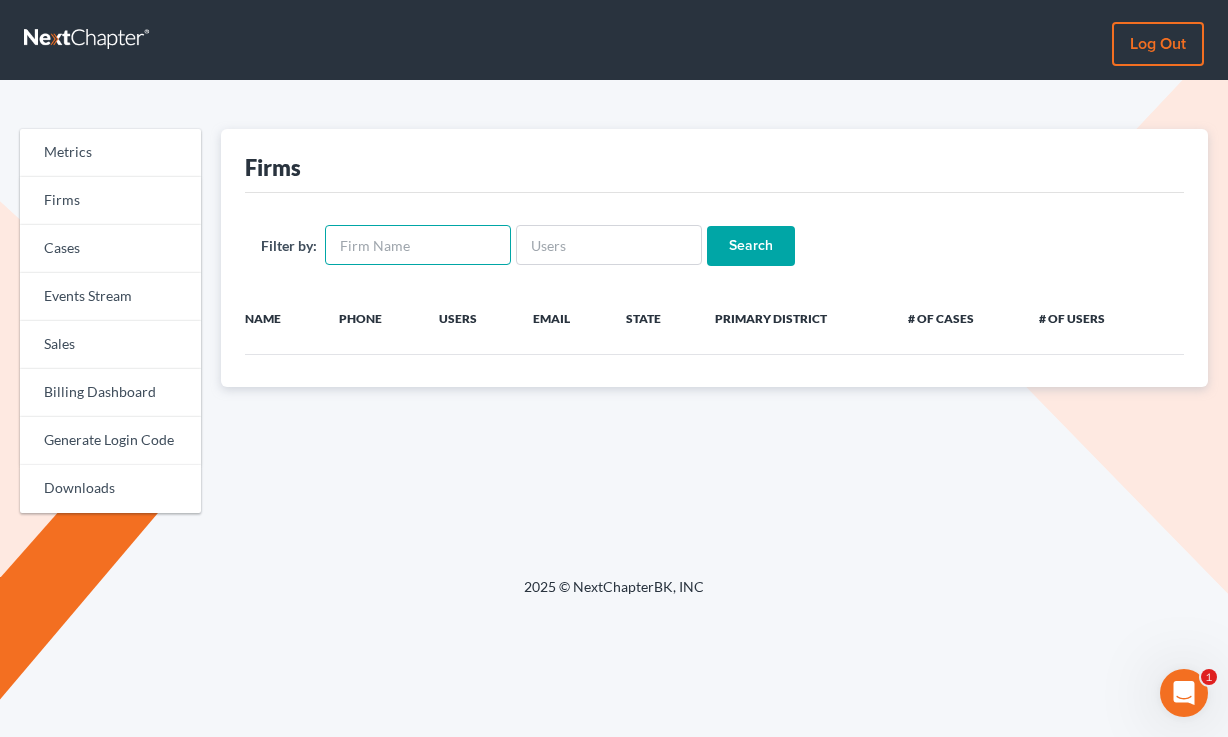 type 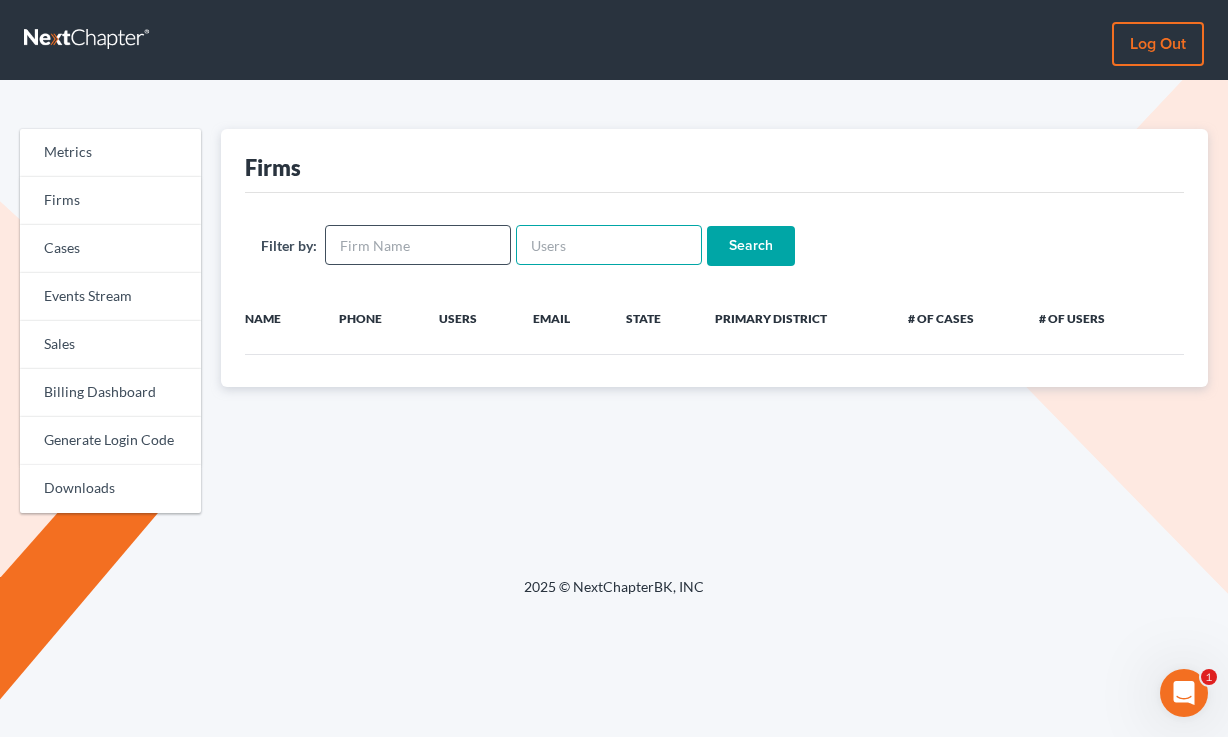 paste on "[EMAIL]" 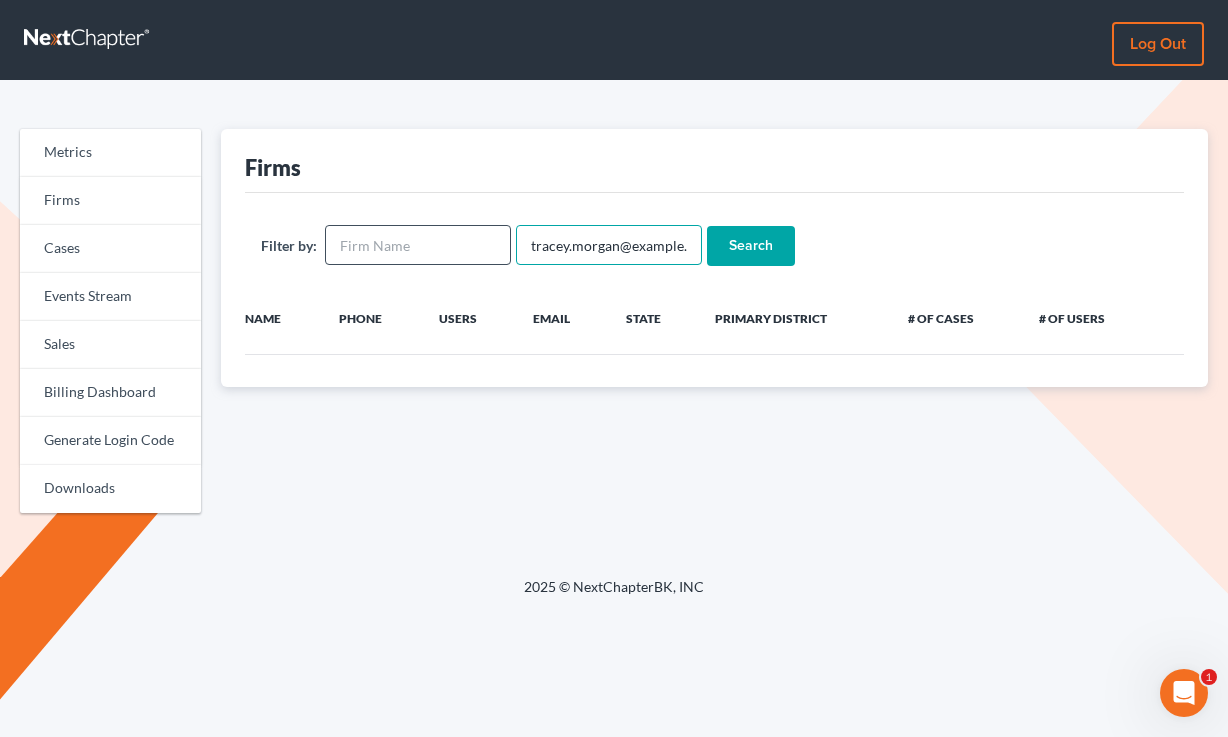 scroll, scrollTop: 0, scrollLeft: 29, axis: horizontal 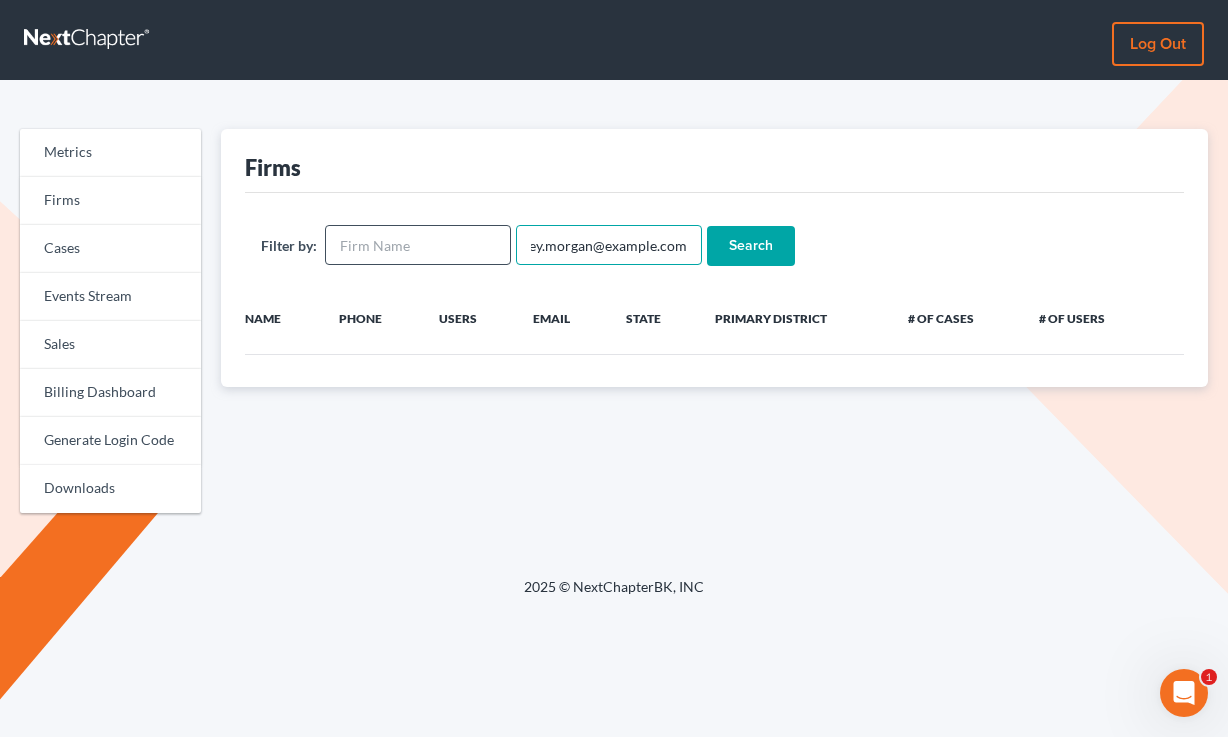 type on "[EMAIL]" 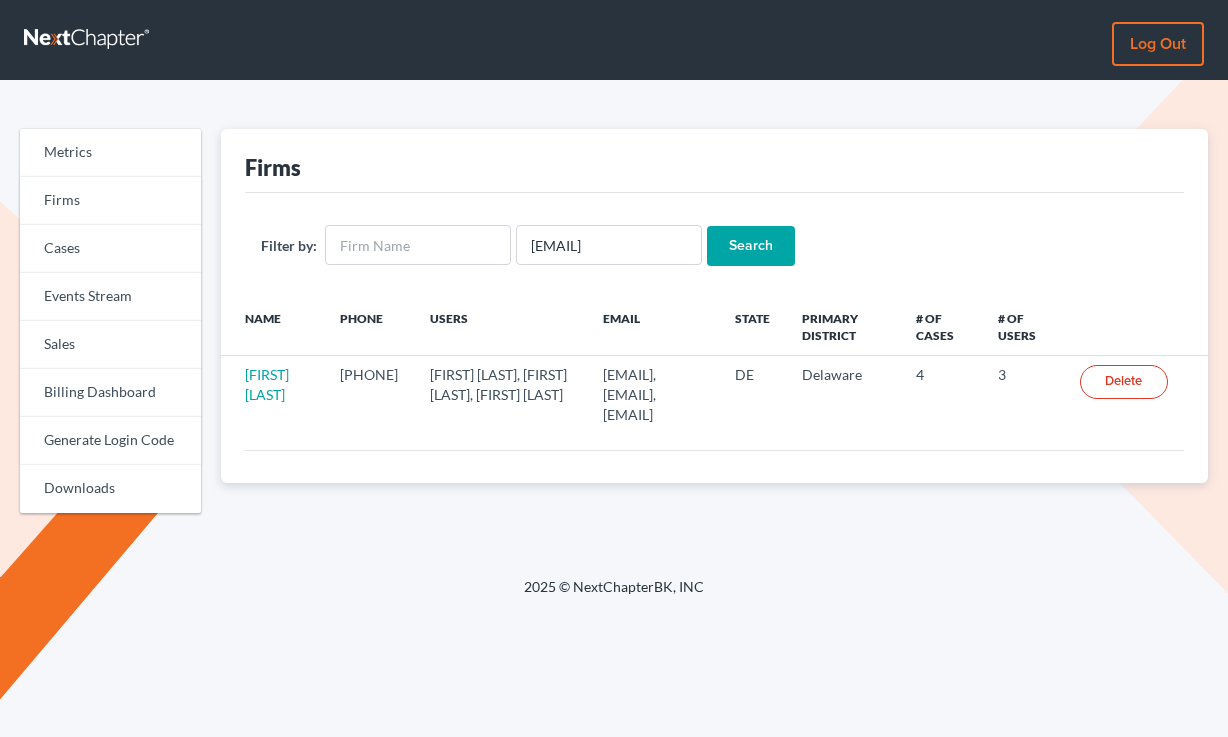scroll, scrollTop: 0, scrollLeft: 0, axis: both 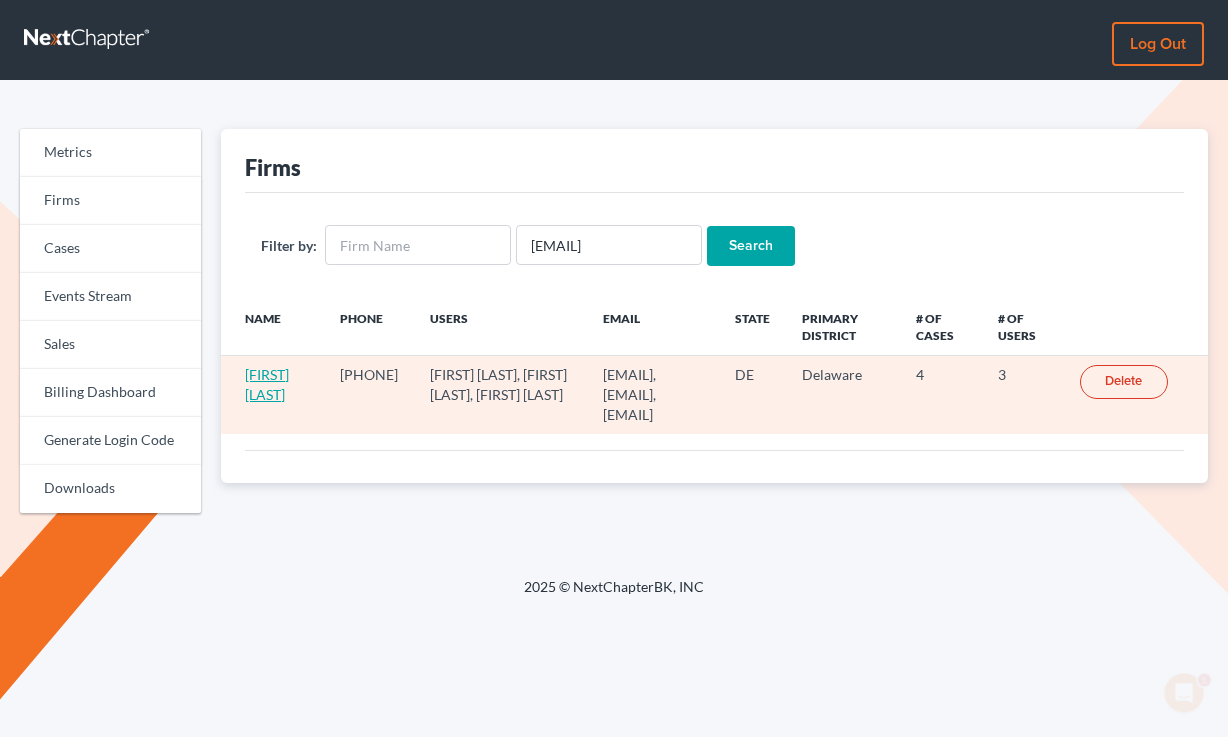 click on "[FIRST] [LAST]" at bounding box center [267, 384] 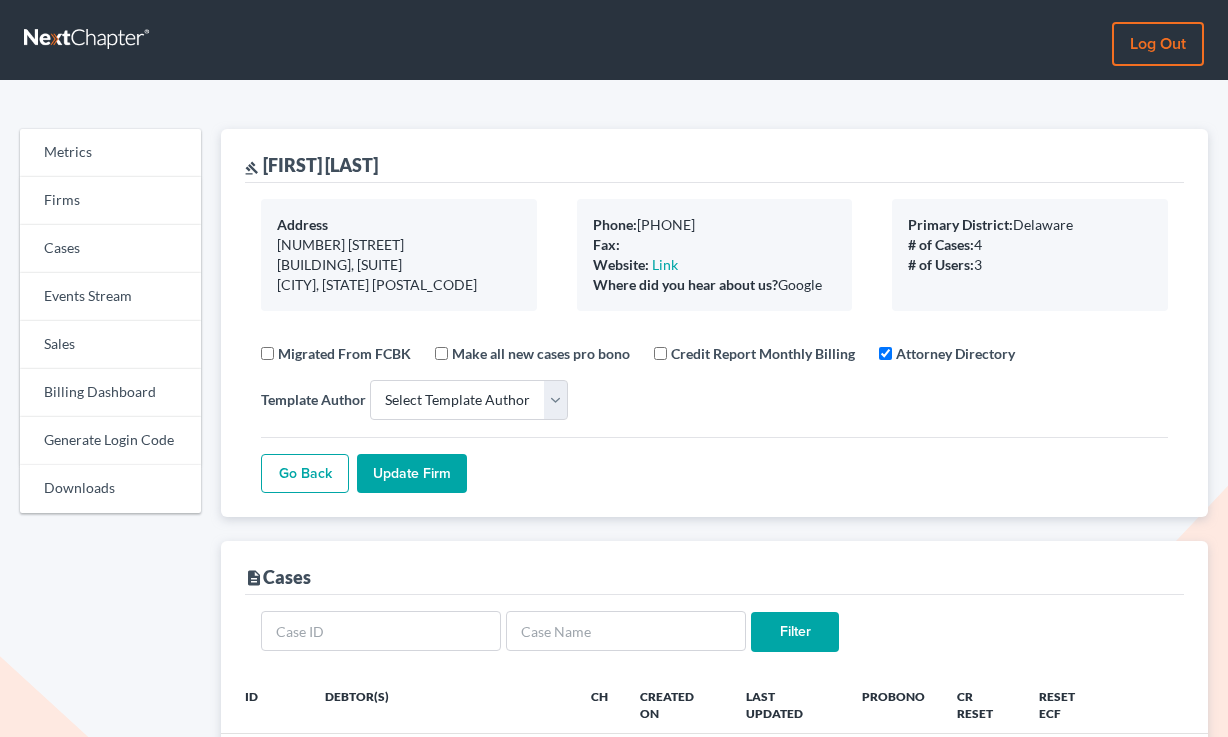 select 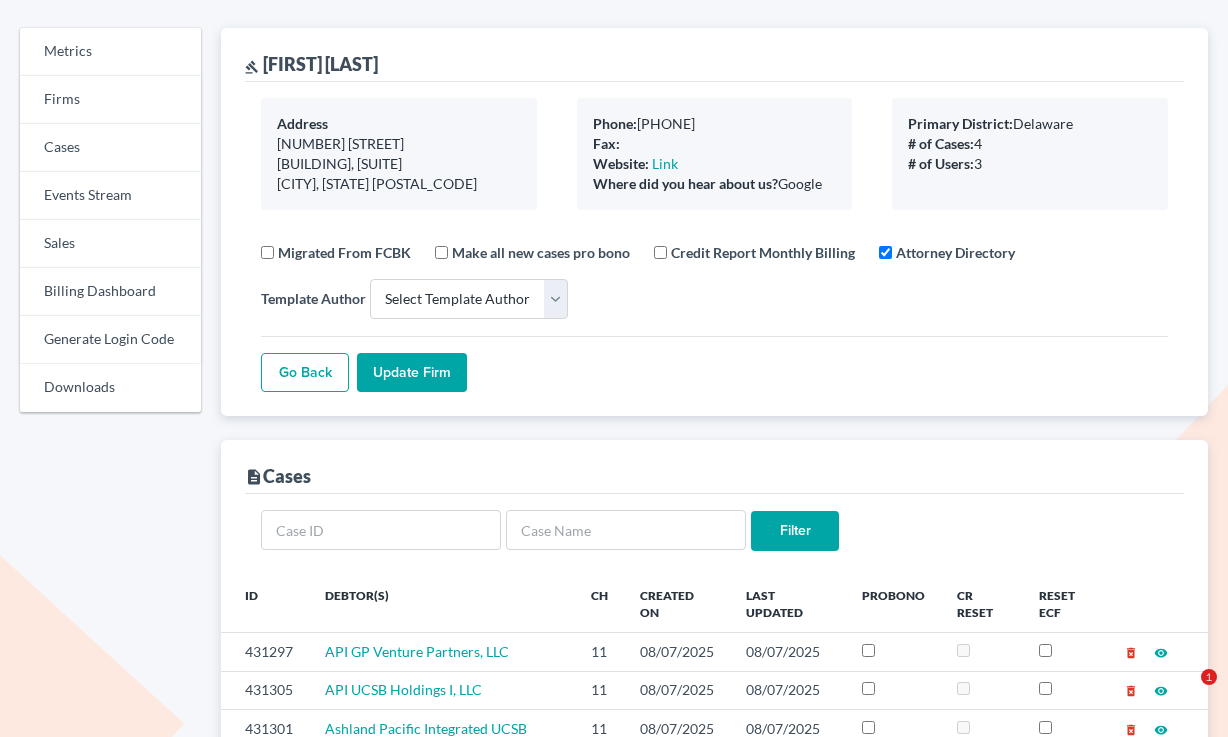 scroll, scrollTop: 483, scrollLeft: 0, axis: vertical 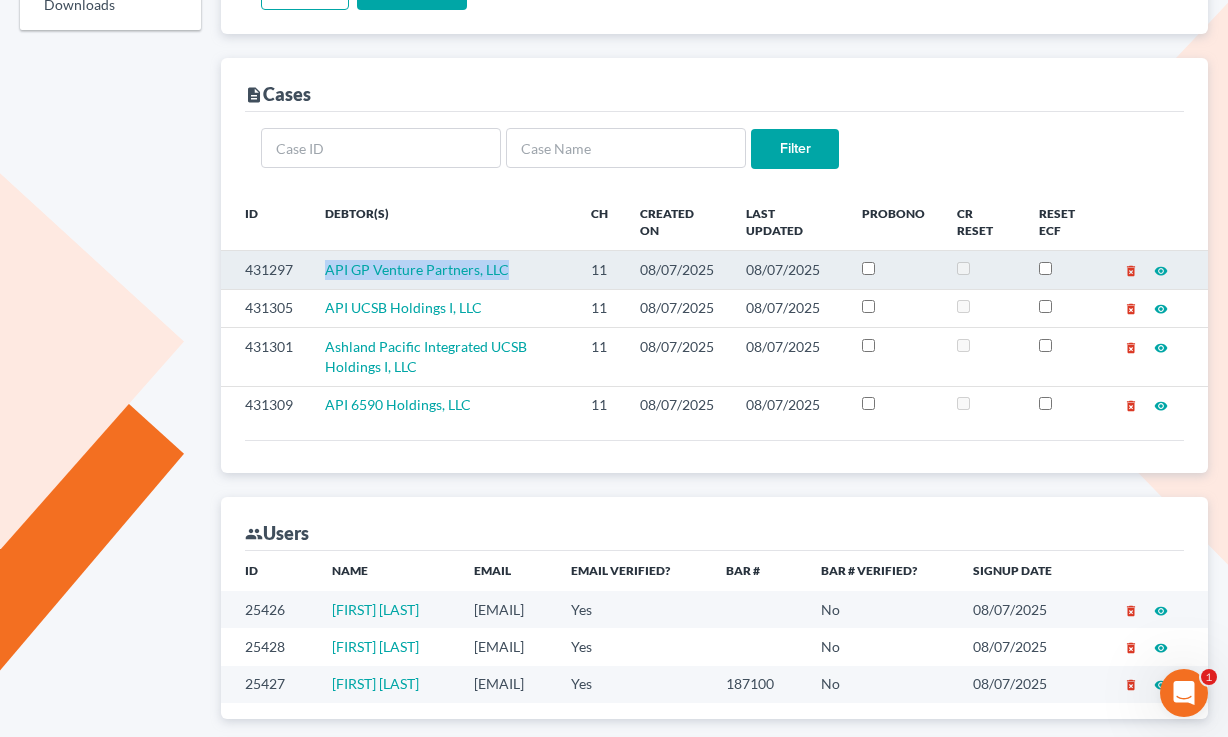 drag, startPoint x: 521, startPoint y: 270, endPoint x: 323, endPoint y: 268, distance: 198.0101 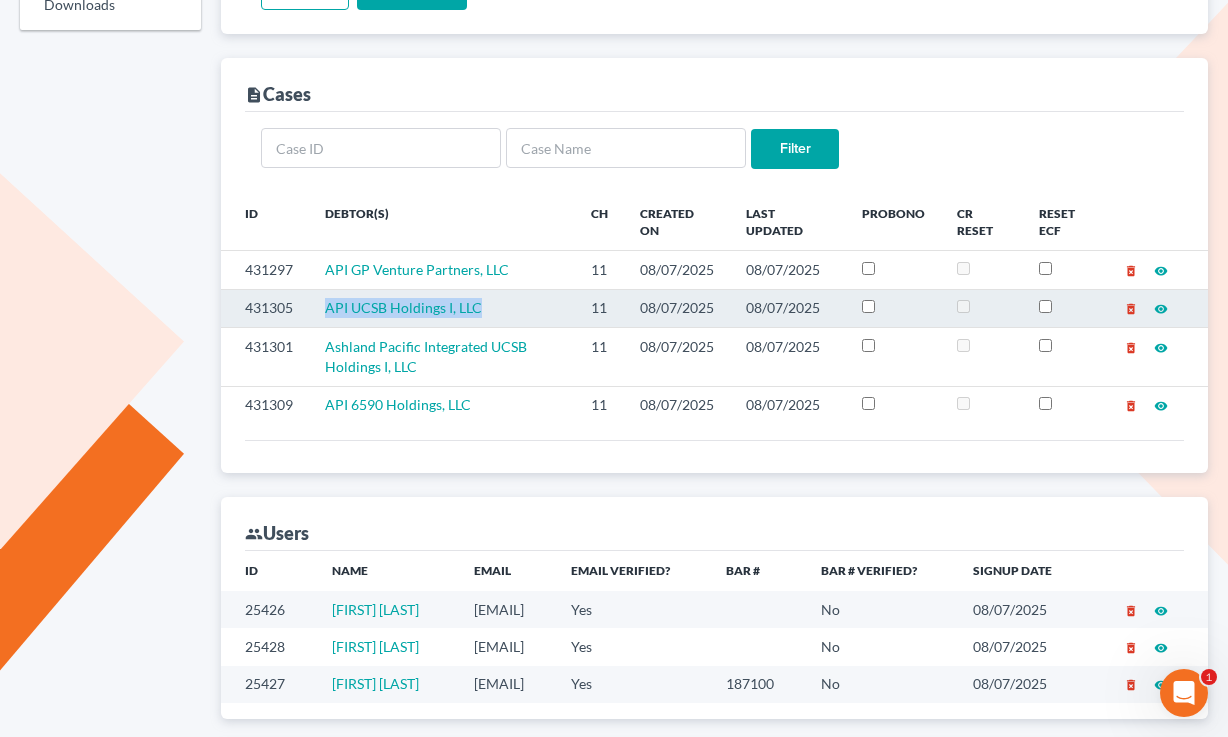 drag, startPoint x: 500, startPoint y: 310, endPoint x: 320, endPoint y: 311, distance: 180.00278 